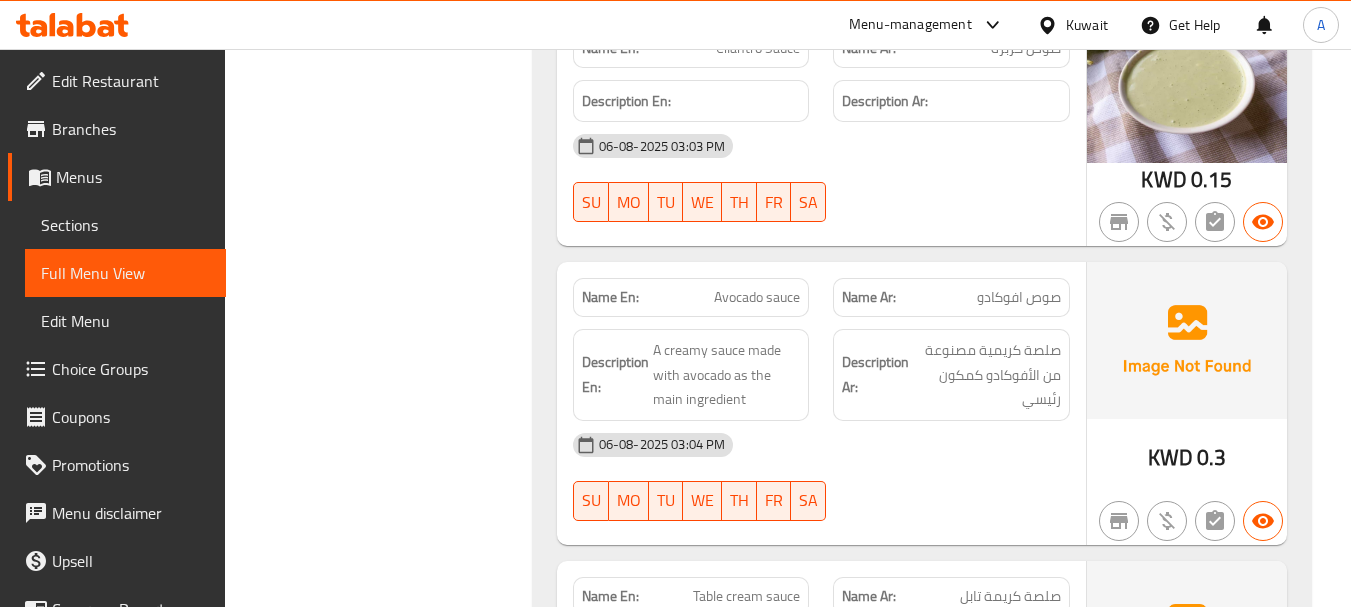 scroll, scrollTop: 3114, scrollLeft: 0, axis: vertical 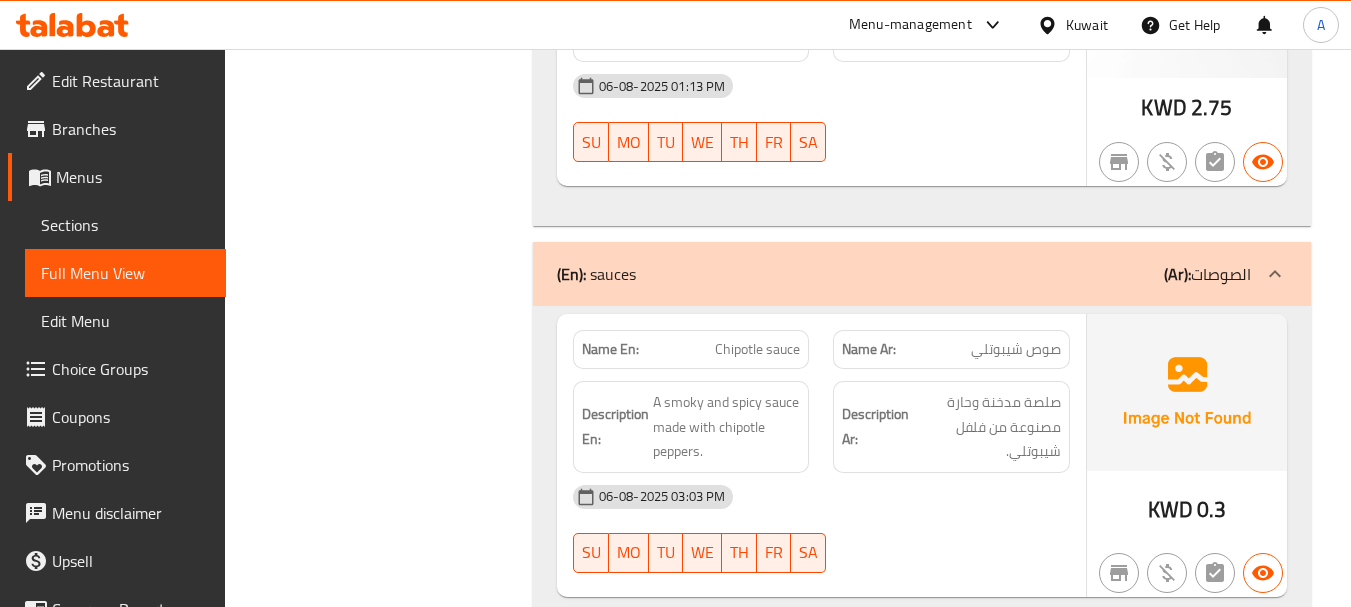 click on "Kuwait" at bounding box center [1087, 25] 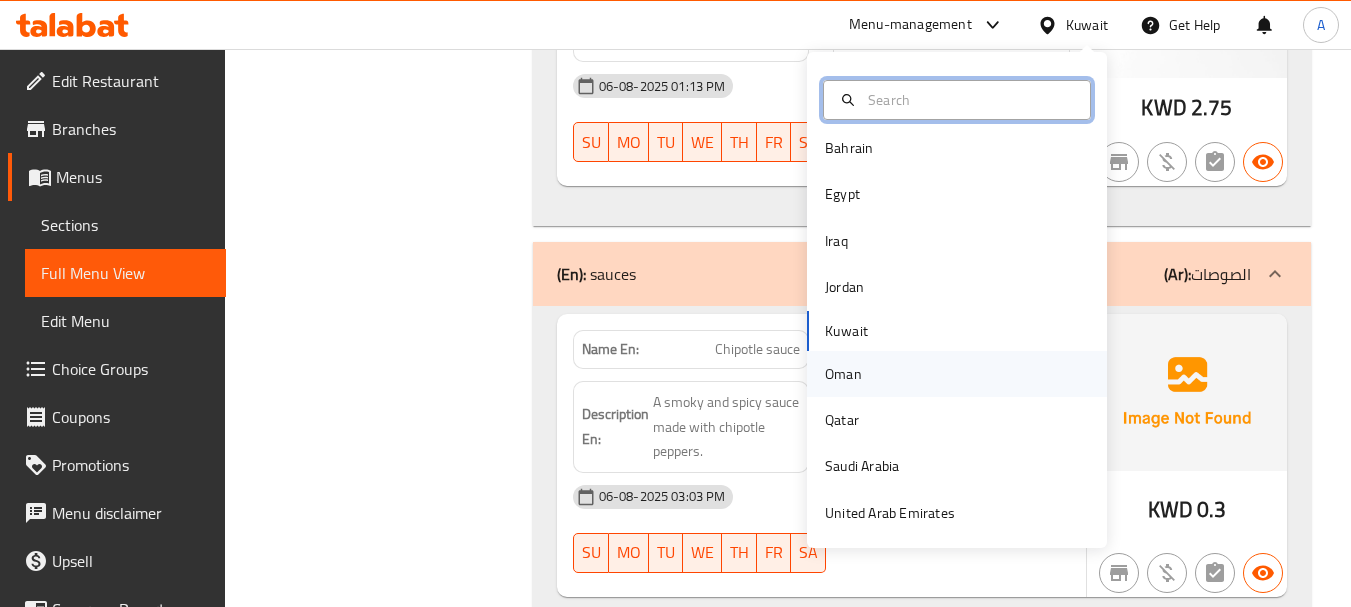 scroll, scrollTop: 0, scrollLeft: 0, axis: both 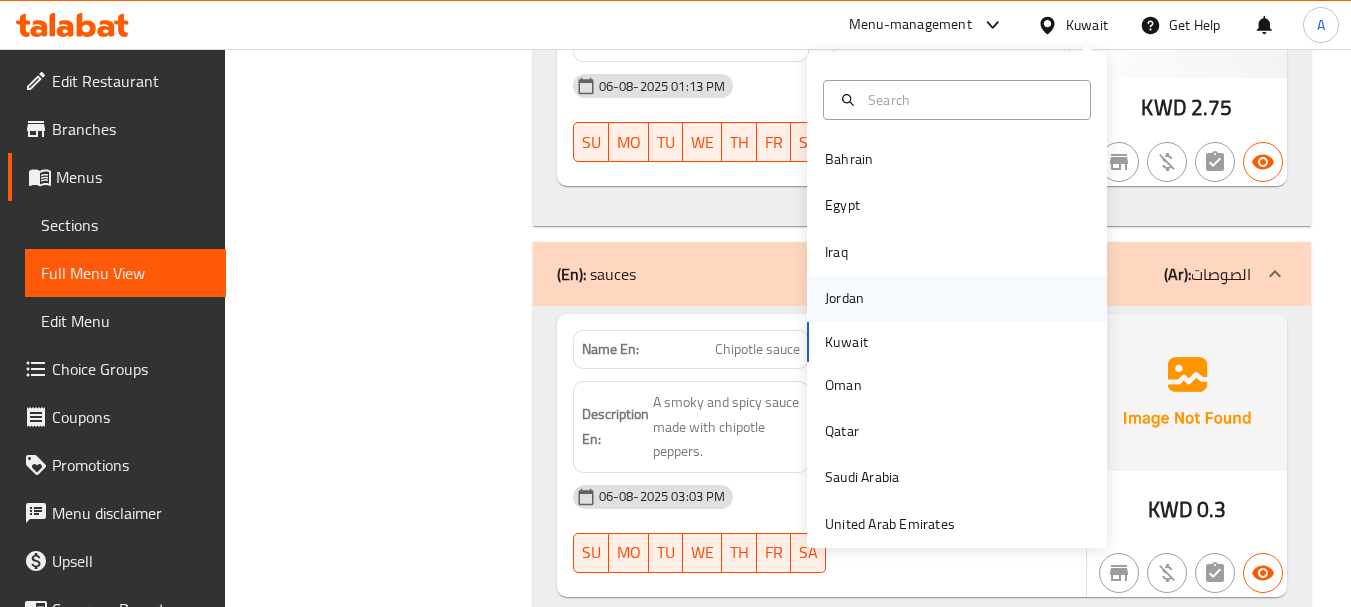 click on "Jordan" at bounding box center [844, 298] 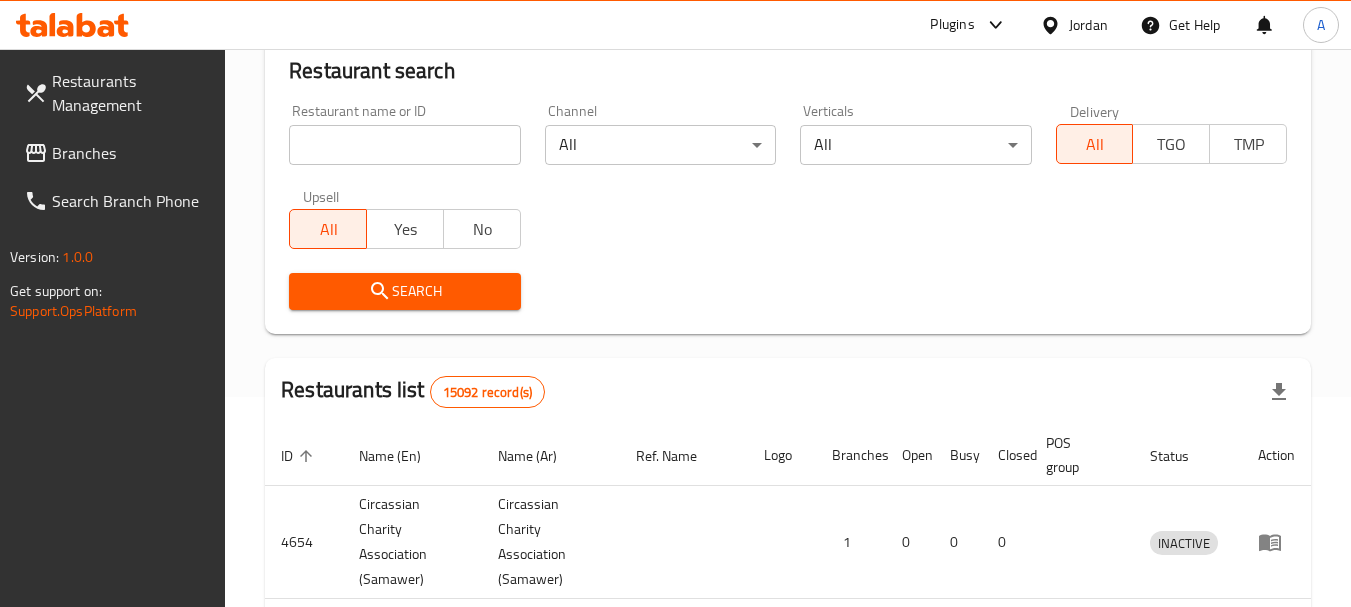 scroll, scrollTop: 991, scrollLeft: 0, axis: vertical 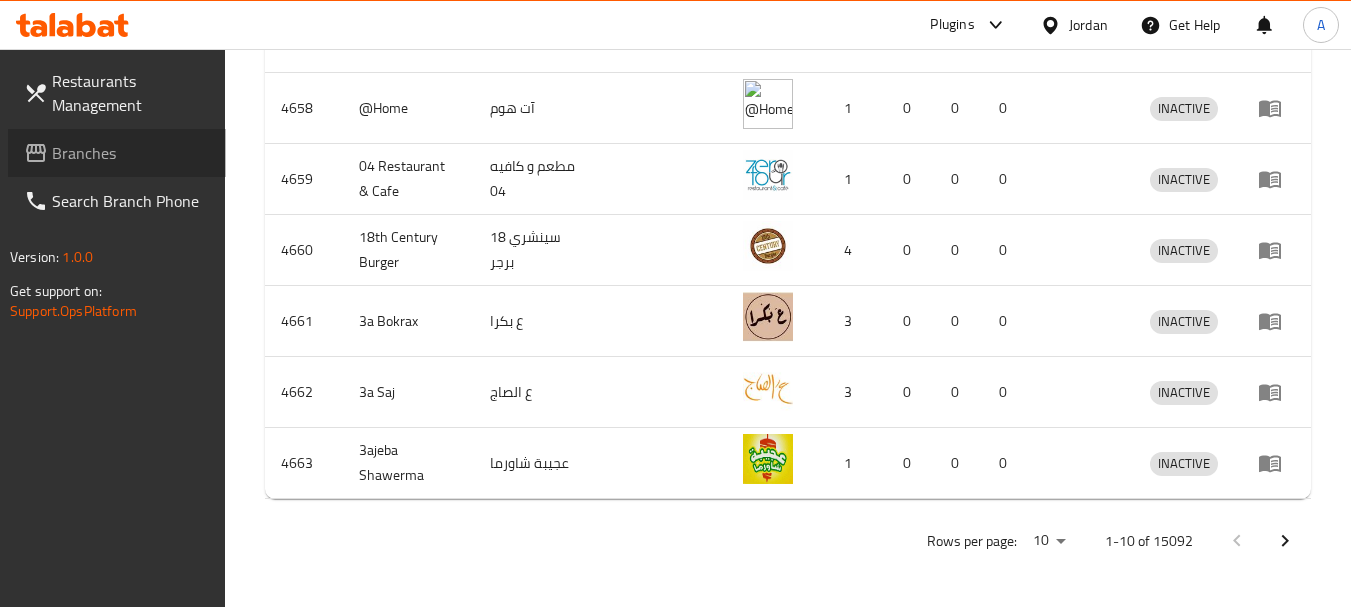 click on "Branches" at bounding box center [131, 153] 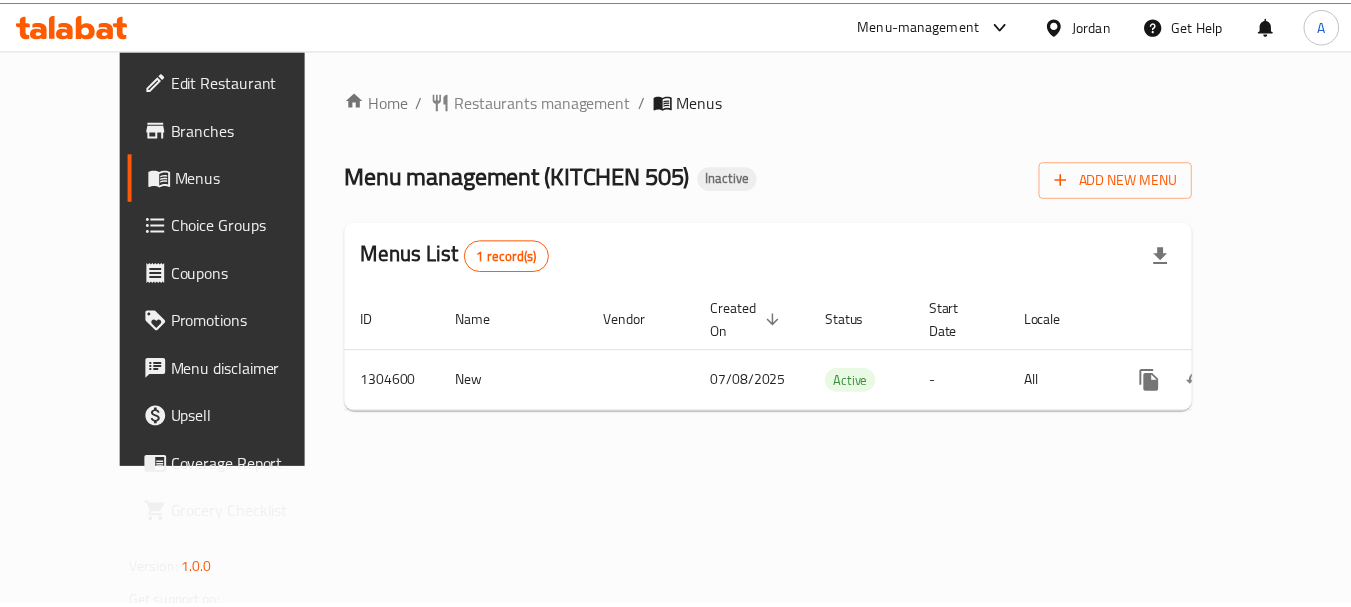 scroll, scrollTop: 0, scrollLeft: 0, axis: both 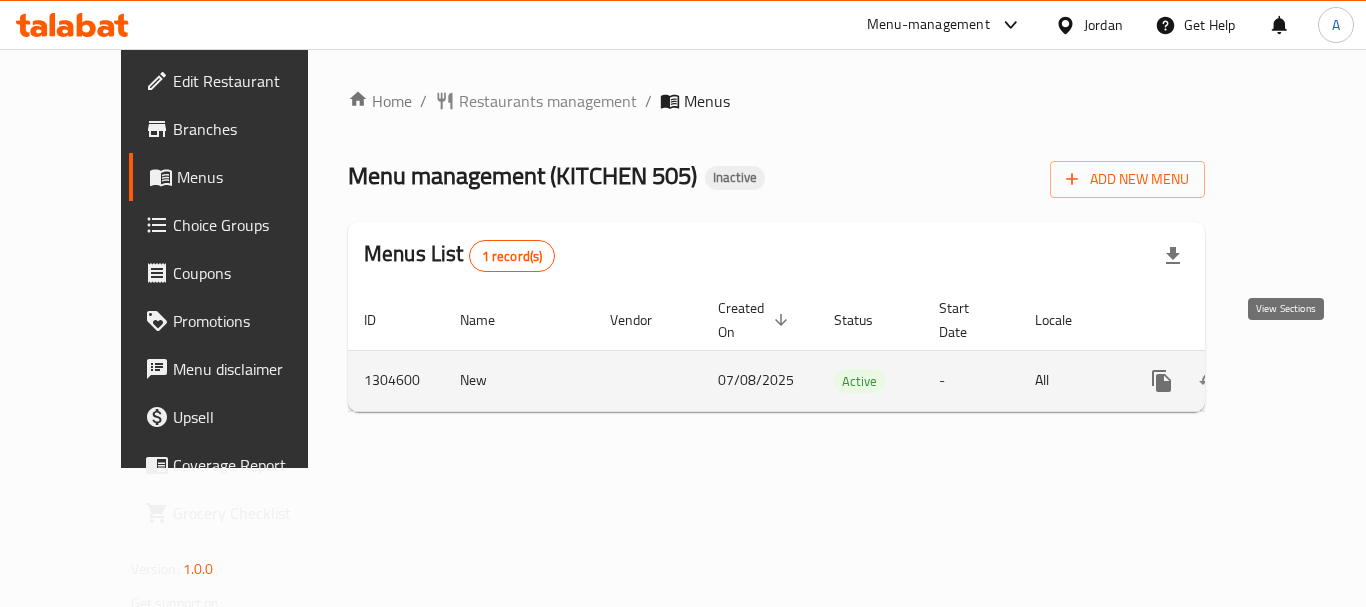 click 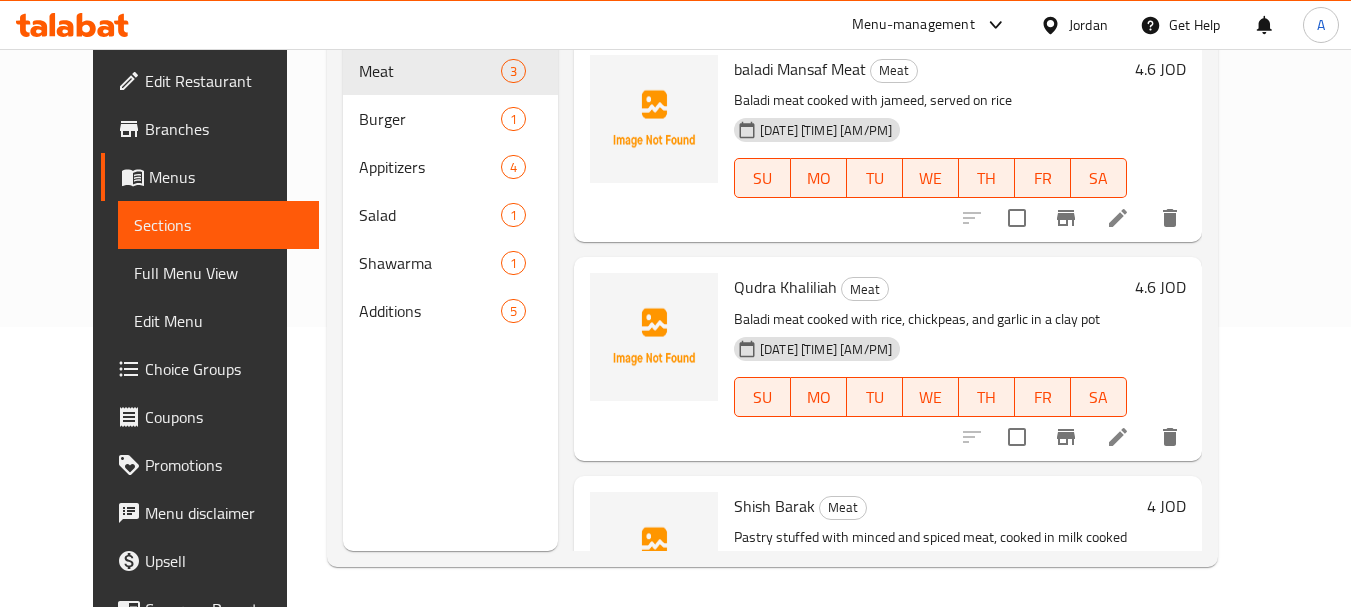 scroll, scrollTop: 0, scrollLeft: 0, axis: both 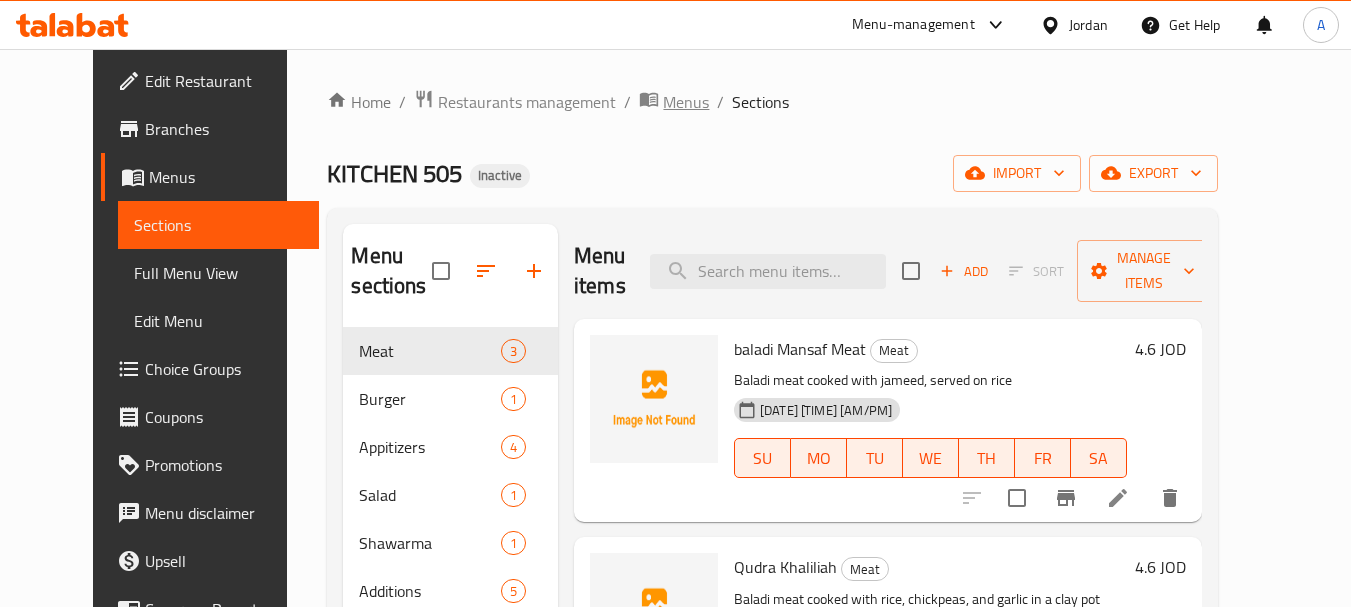 click on "Menus" at bounding box center [686, 102] 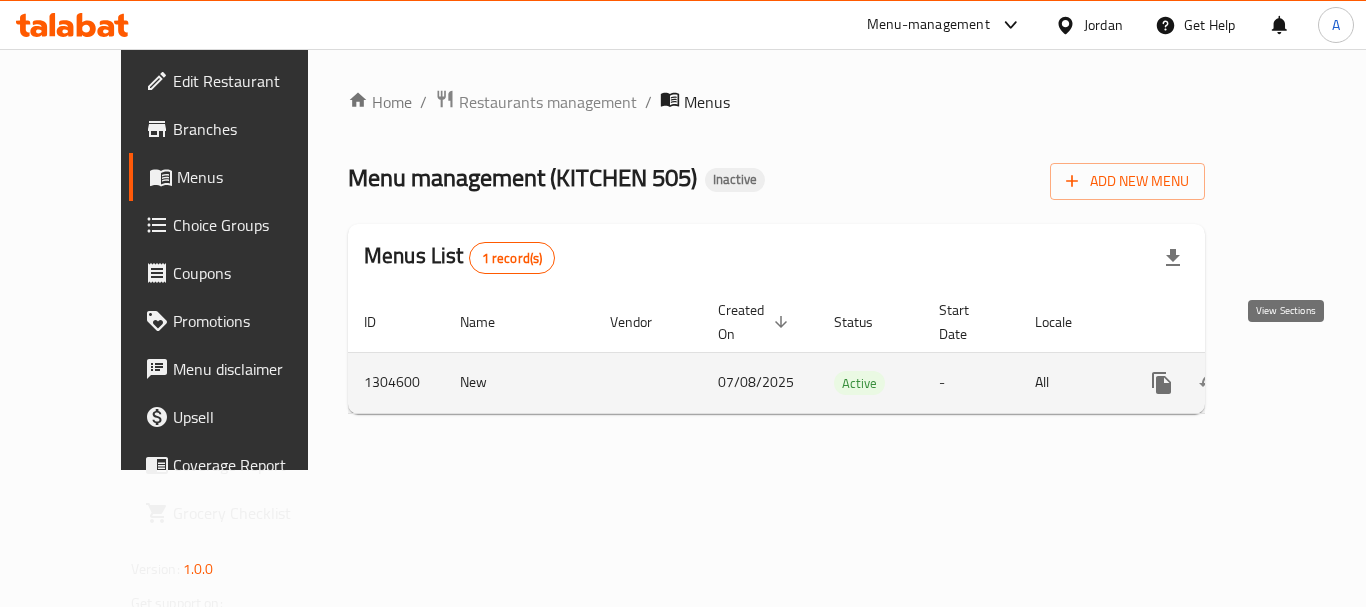 click 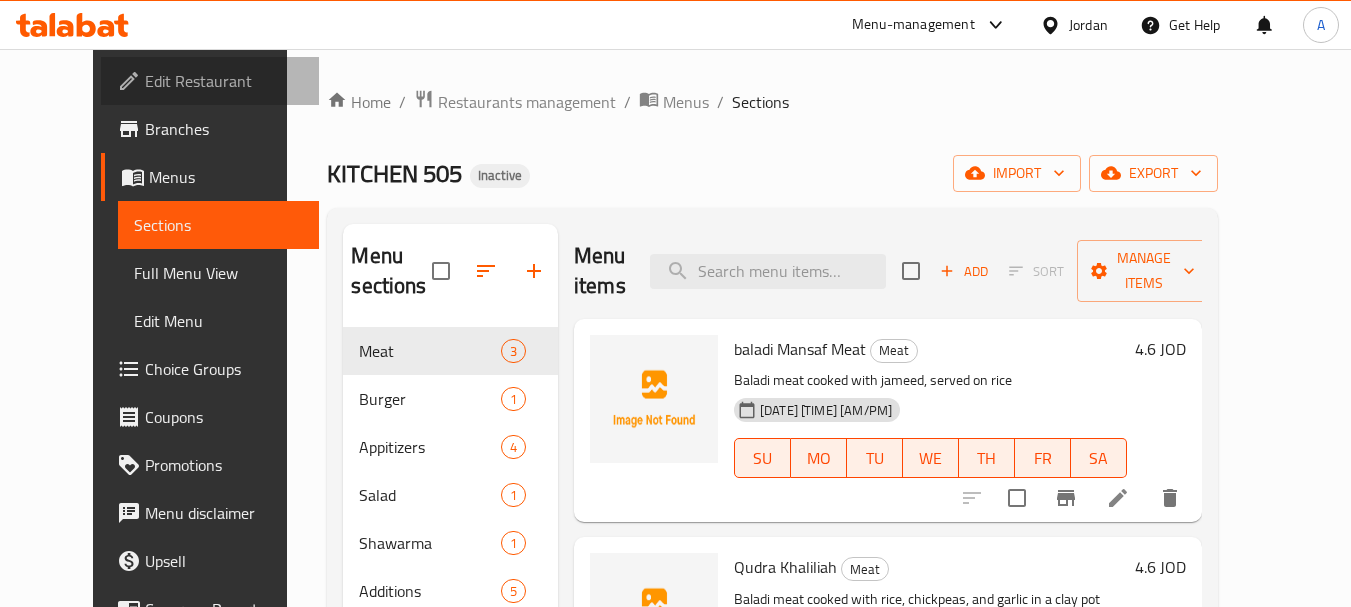 click on "Edit Restaurant" at bounding box center [224, 81] 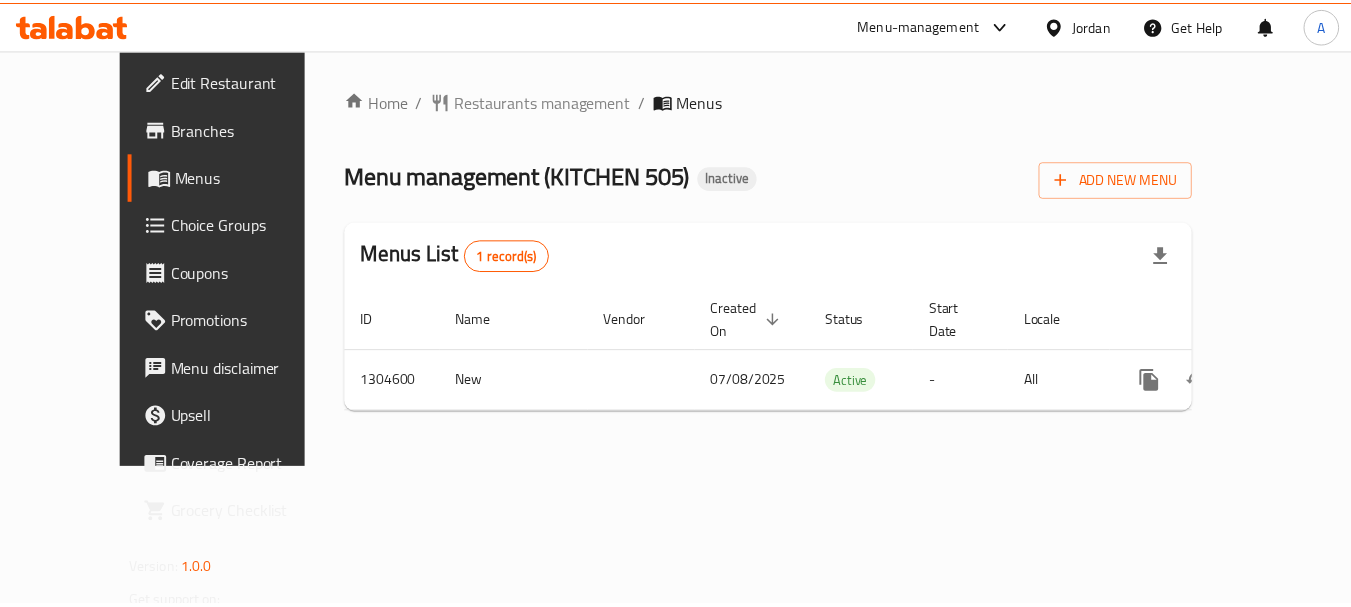 scroll, scrollTop: 0, scrollLeft: 0, axis: both 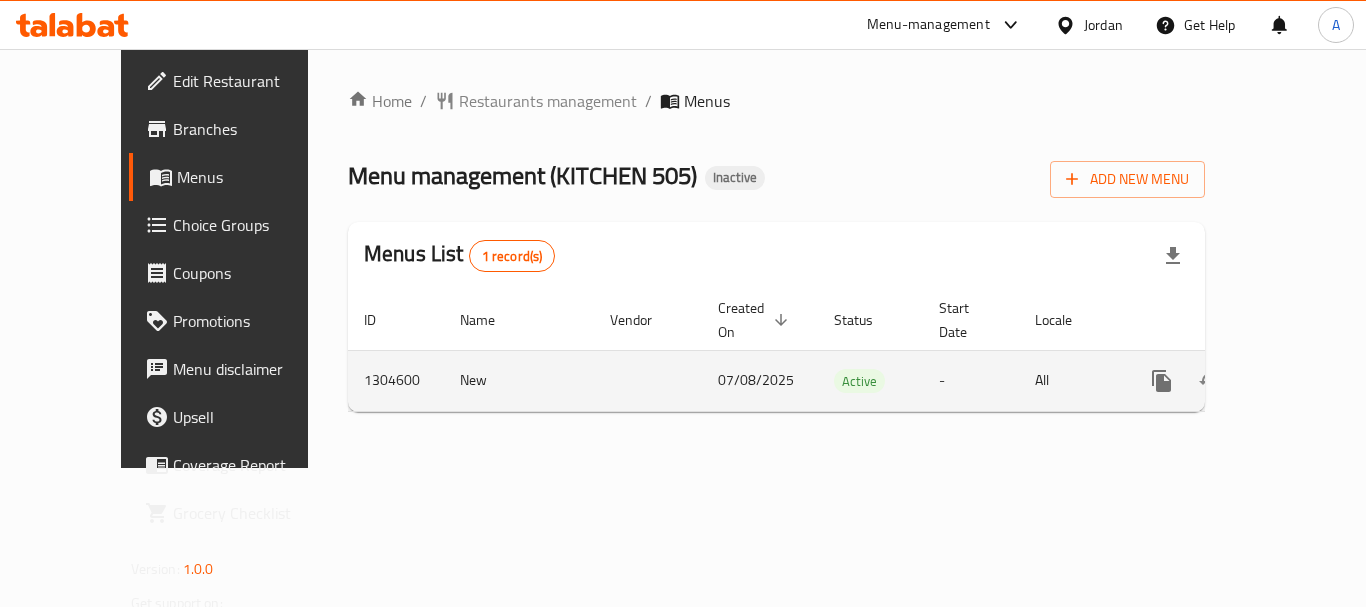 click at bounding box center [1234, 380] 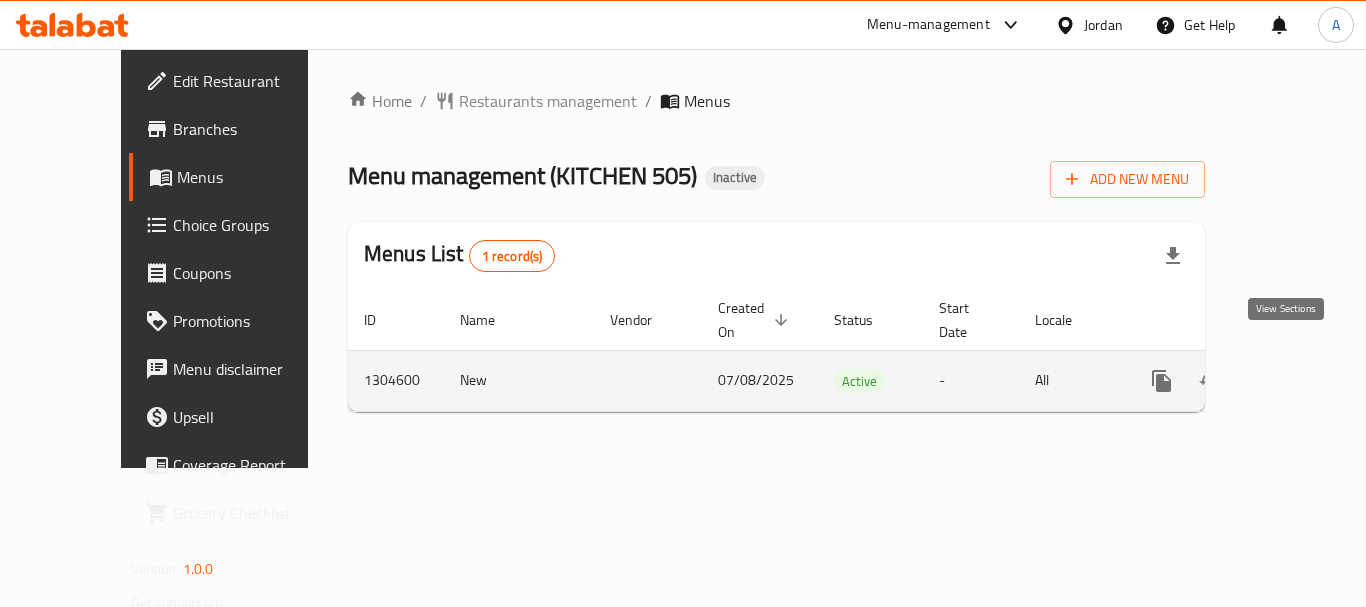 click 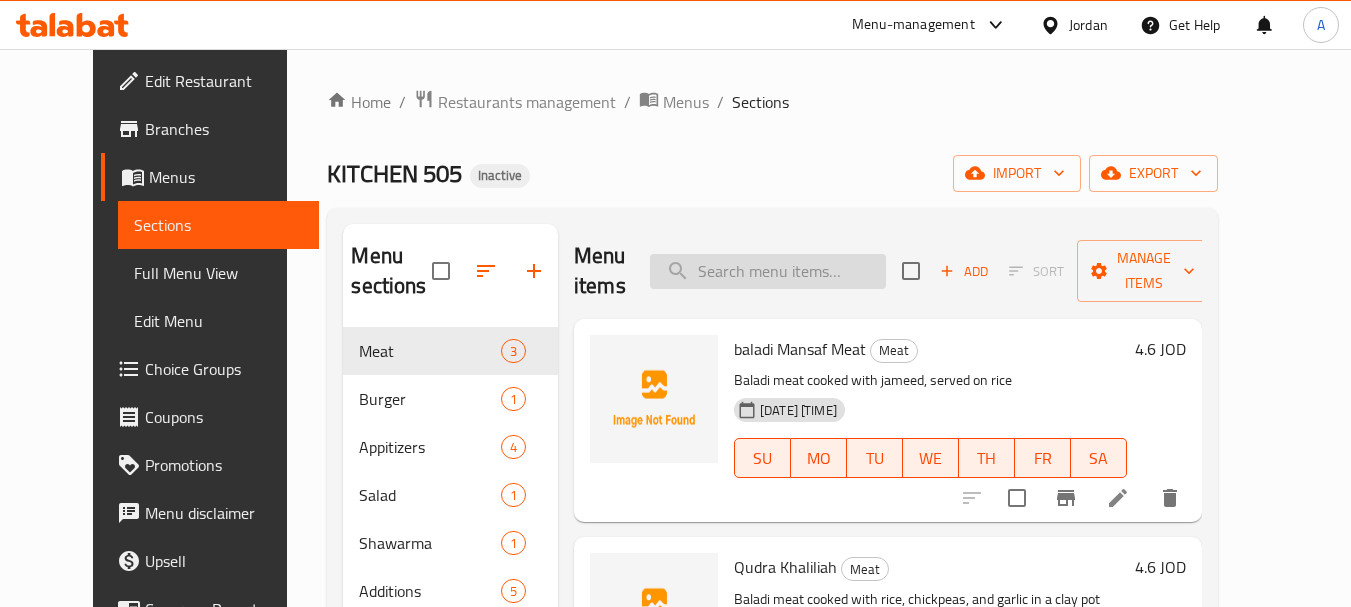 click at bounding box center (768, 271) 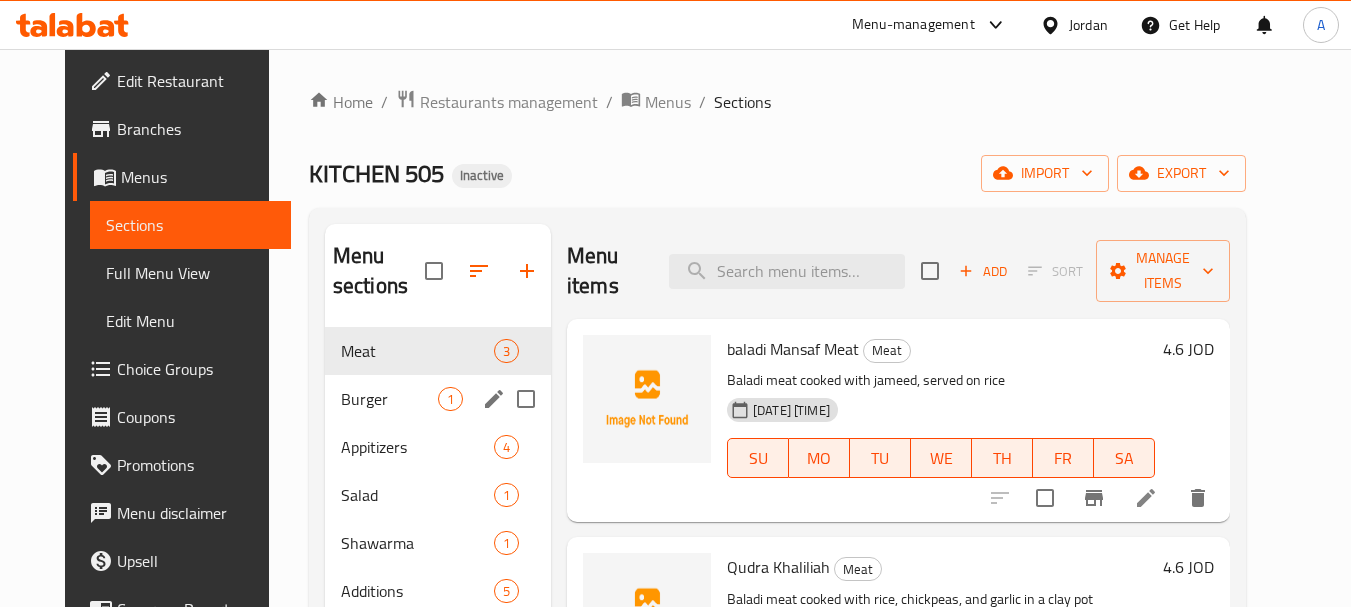 click on "Burger" at bounding box center [389, 399] 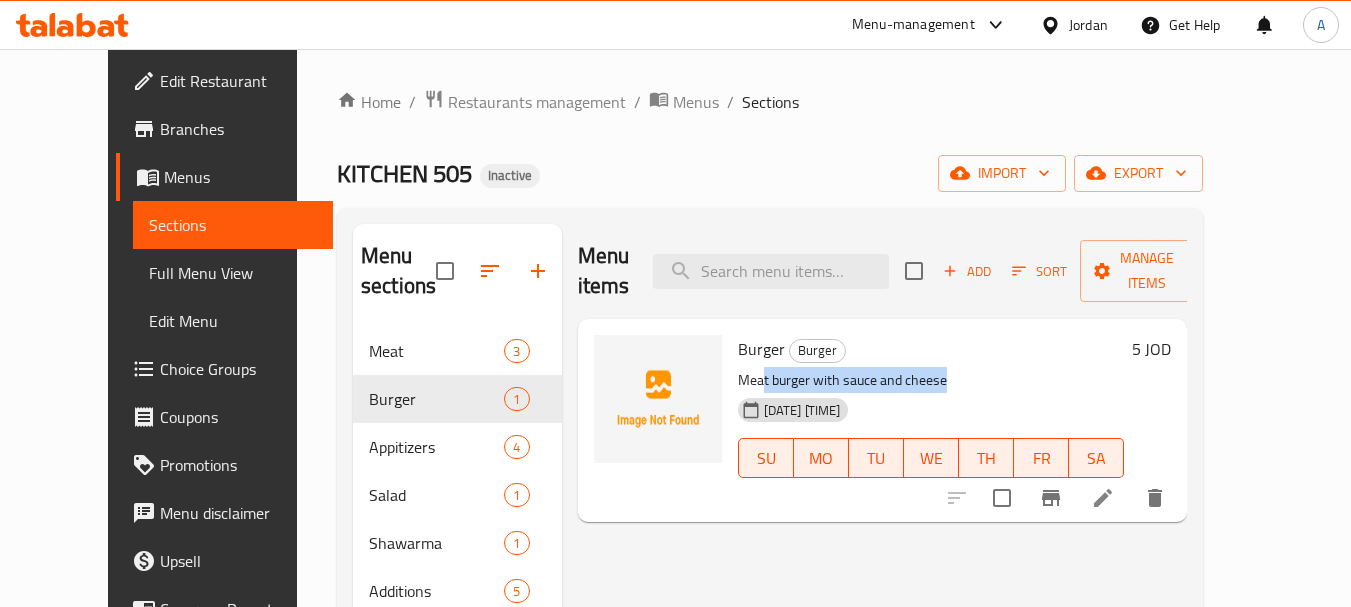 drag, startPoint x: 737, startPoint y: 354, endPoint x: 985, endPoint y: 357, distance: 248.01814 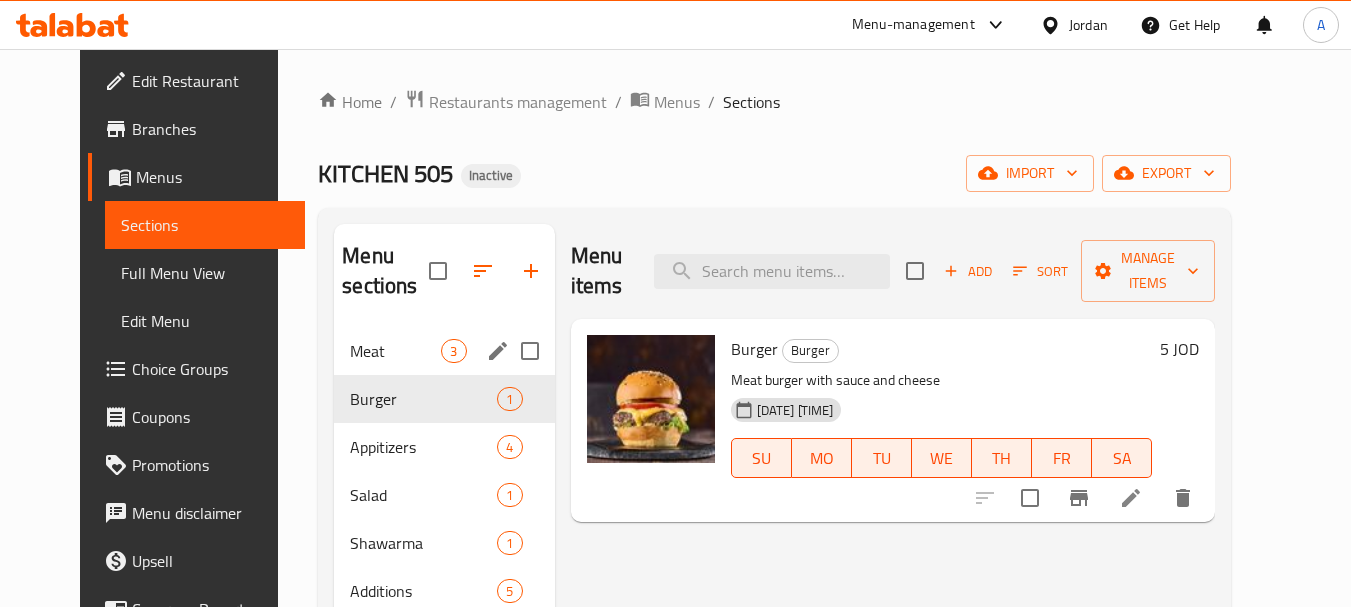 click on "Meat" at bounding box center (395, 351) 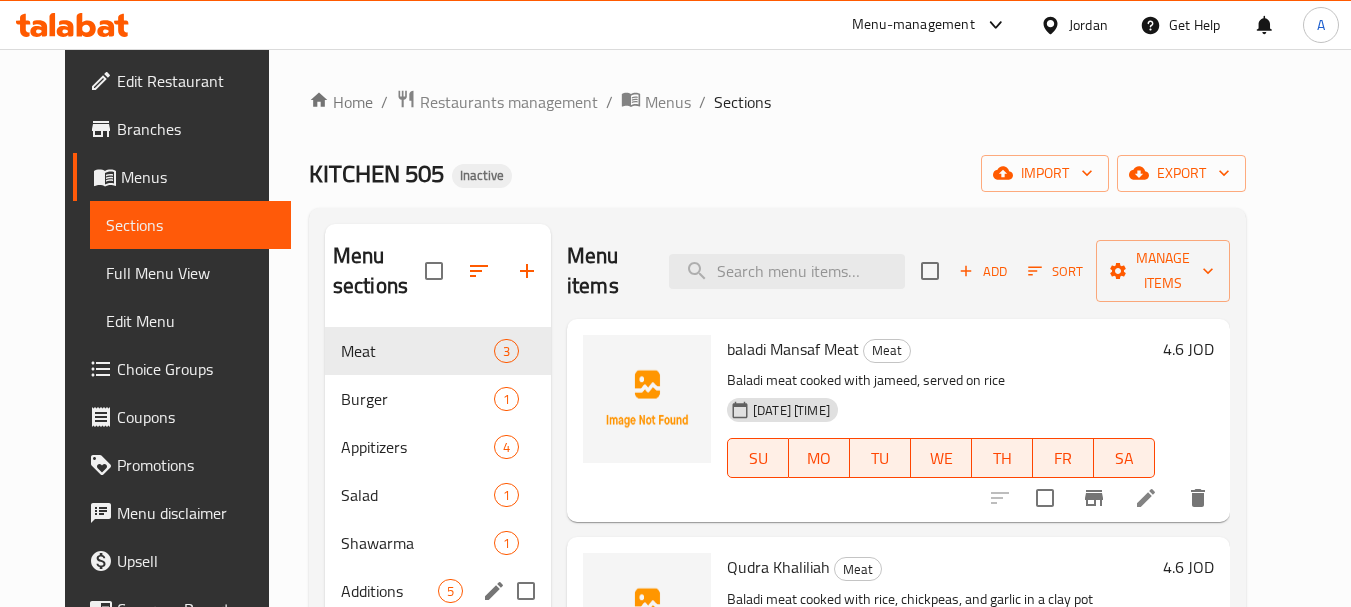 scroll, scrollTop: 200, scrollLeft: 0, axis: vertical 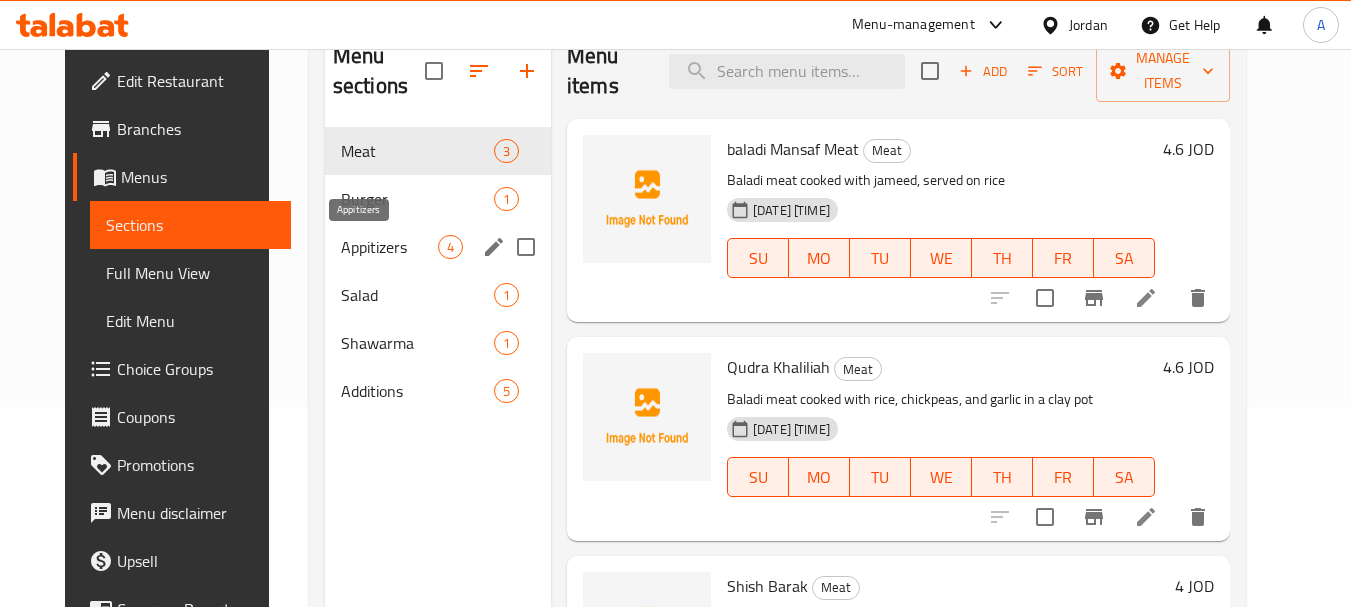 click on "Appitizers" at bounding box center [389, 247] 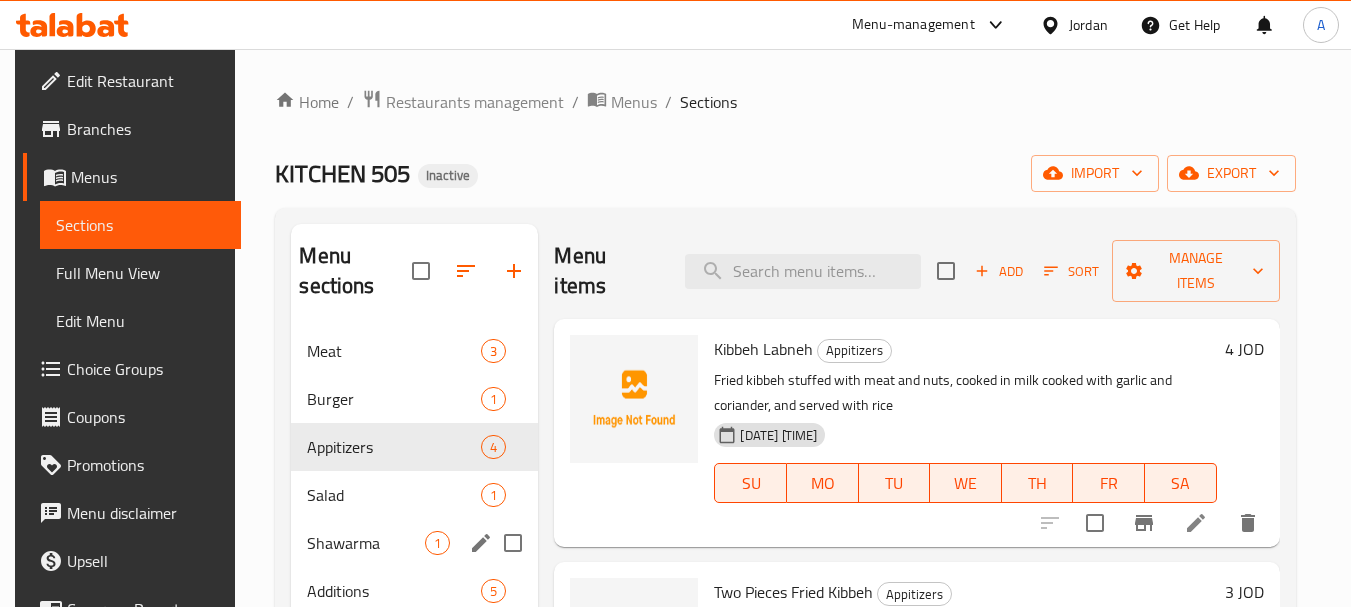 scroll, scrollTop: 200, scrollLeft: 0, axis: vertical 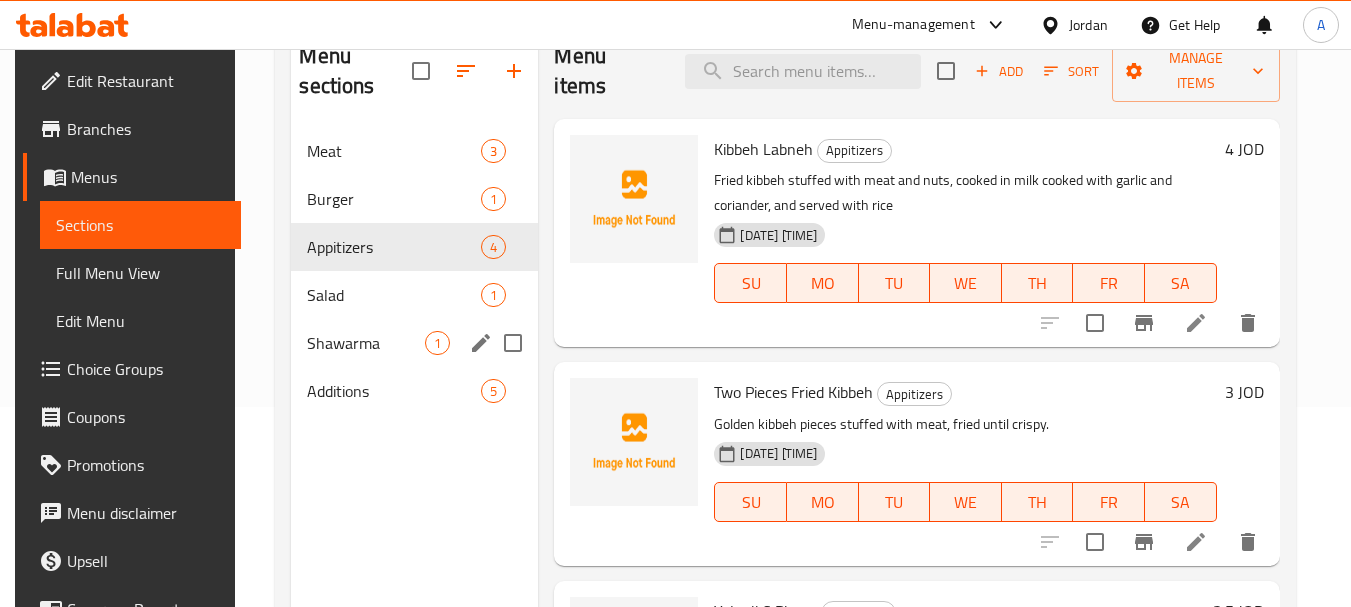 click on "Shawarma  1" at bounding box center (414, 343) 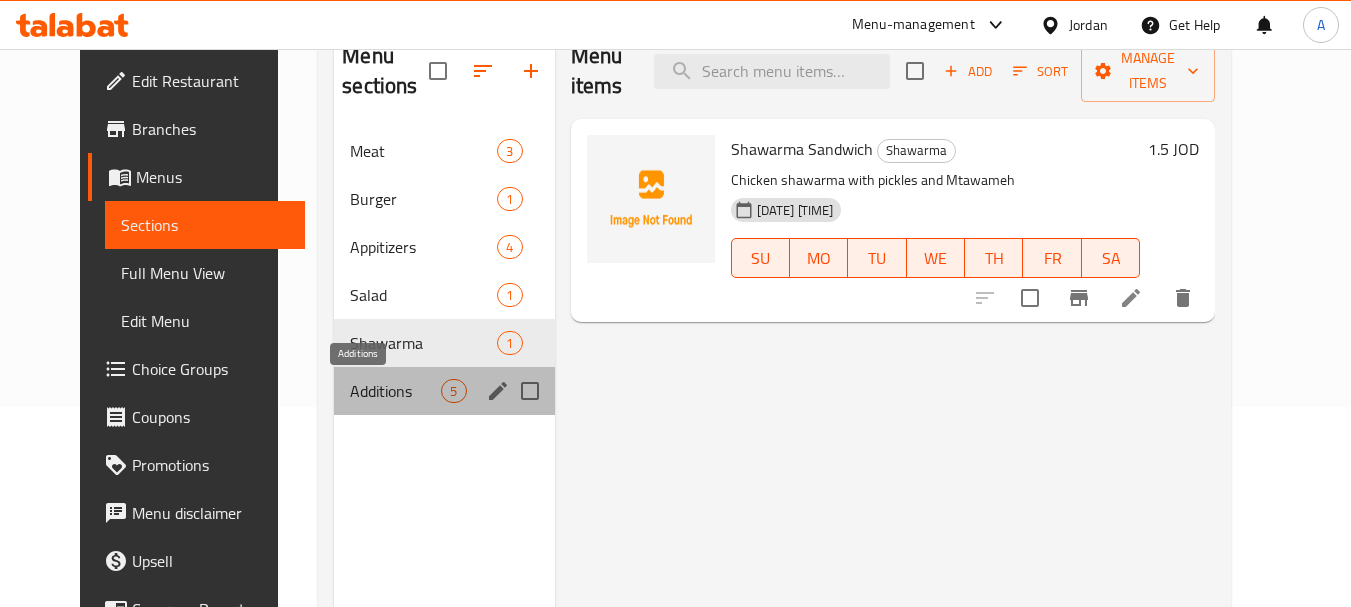 click on "Additions" at bounding box center [395, 391] 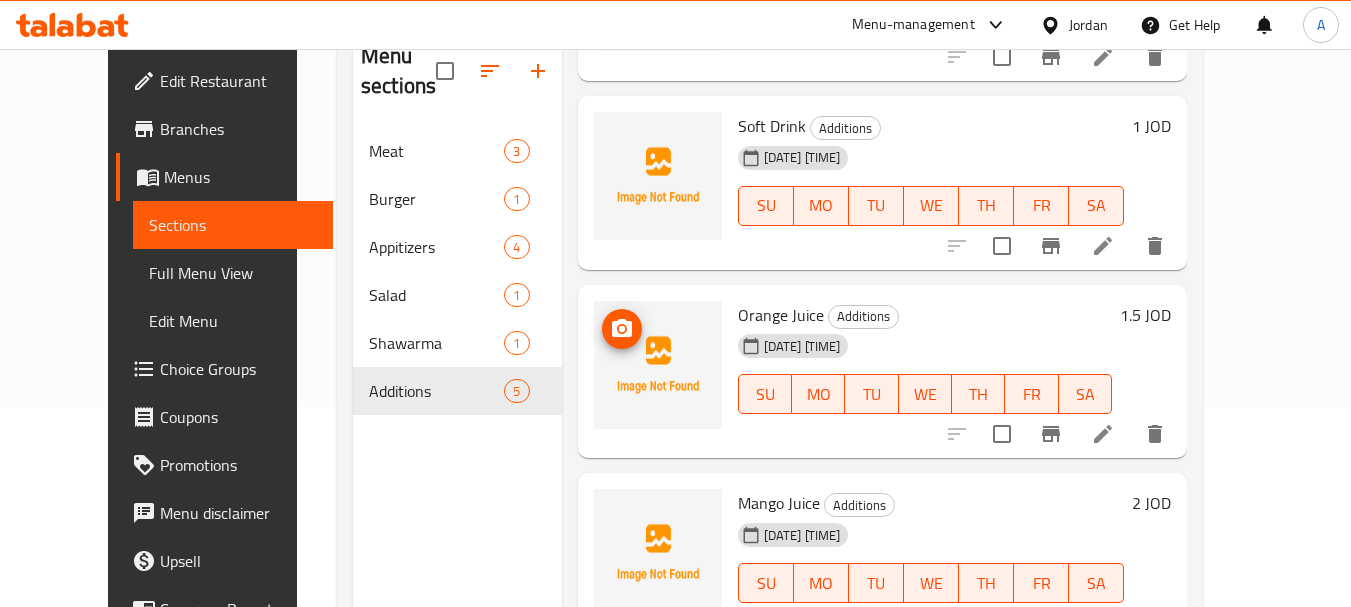 scroll, scrollTop: 0, scrollLeft: 0, axis: both 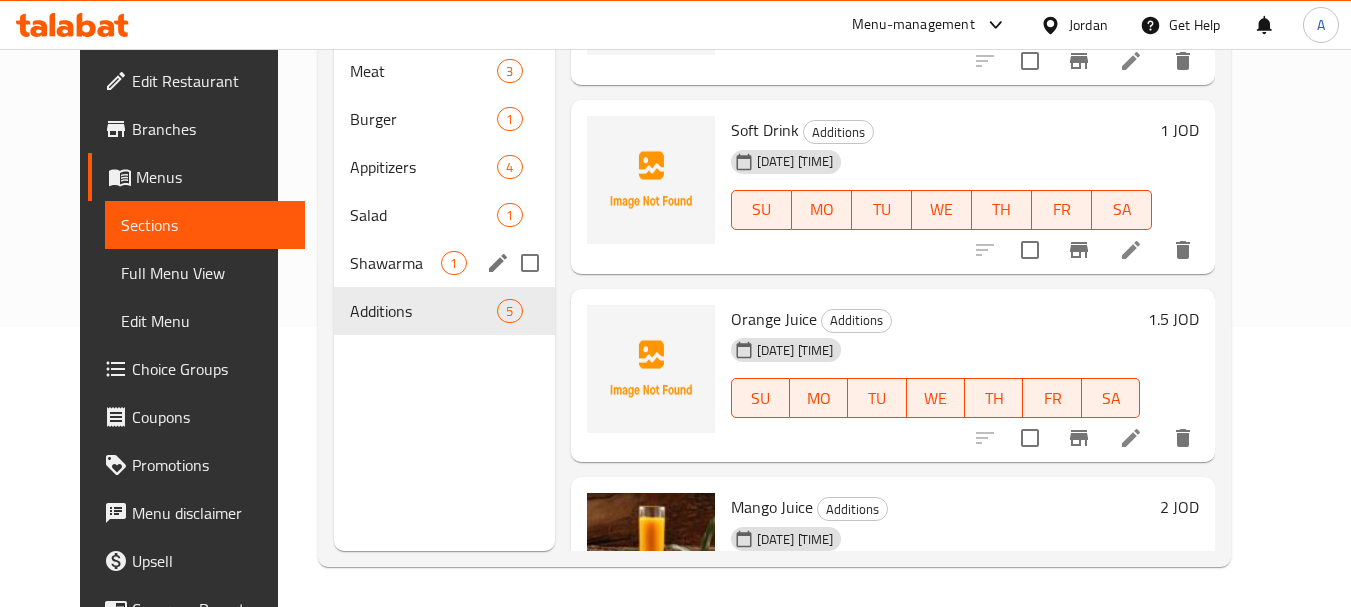 click on "Shawarma" at bounding box center (395, 263) 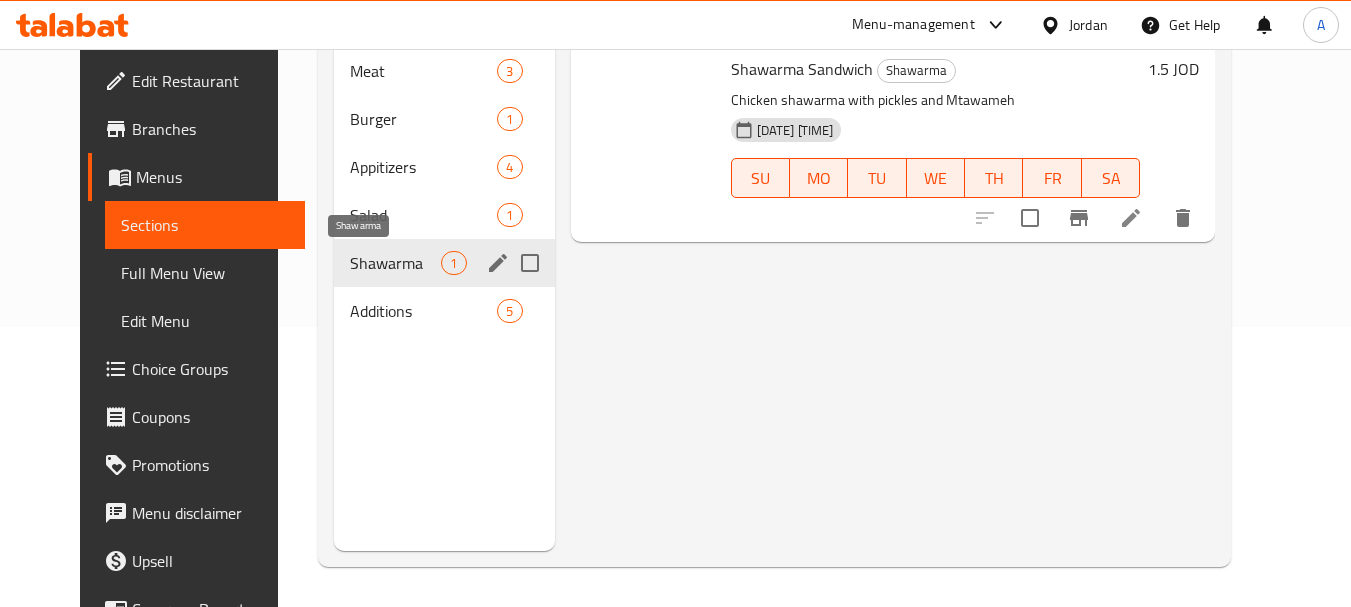 scroll, scrollTop: 0, scrollLeft: 0, axis: both 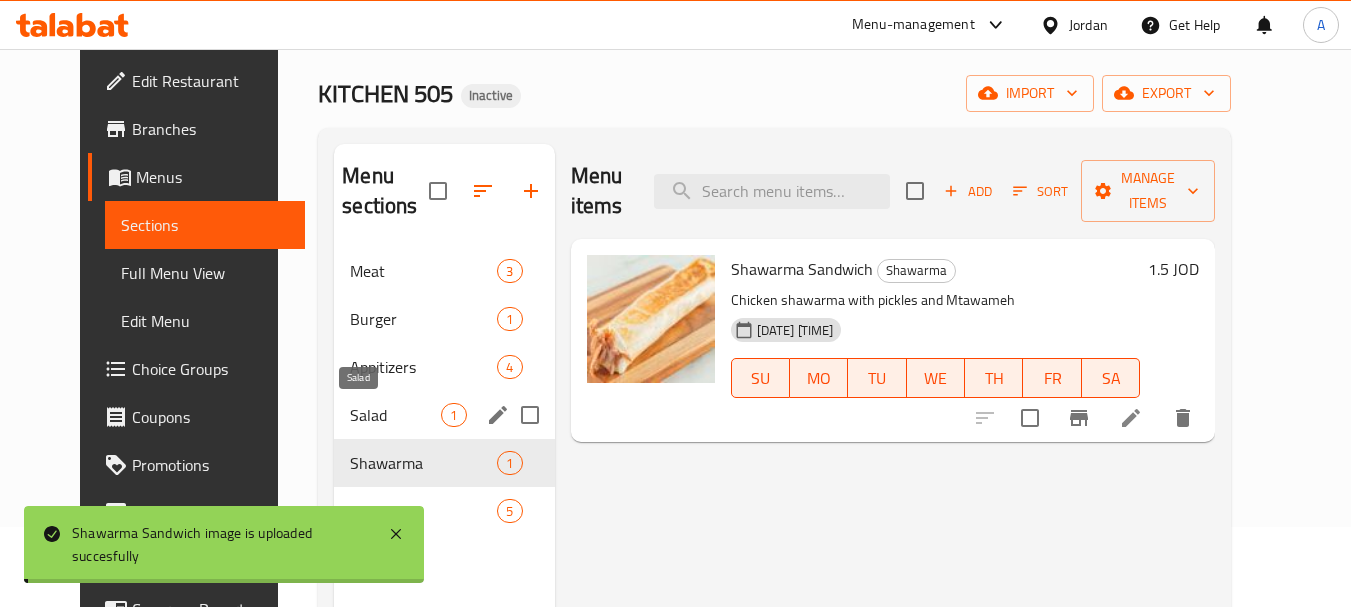 click on "Salad" at bounding box center [395, 415] 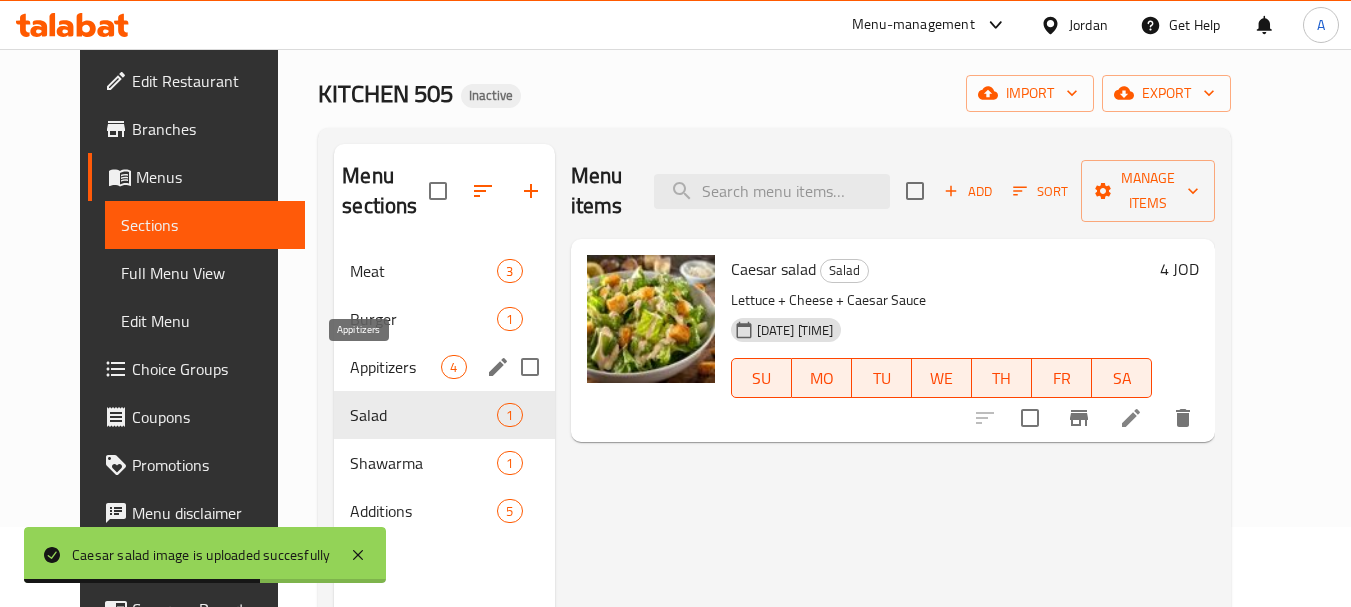 click on "Appitizers" at bounding box center [395, 367] 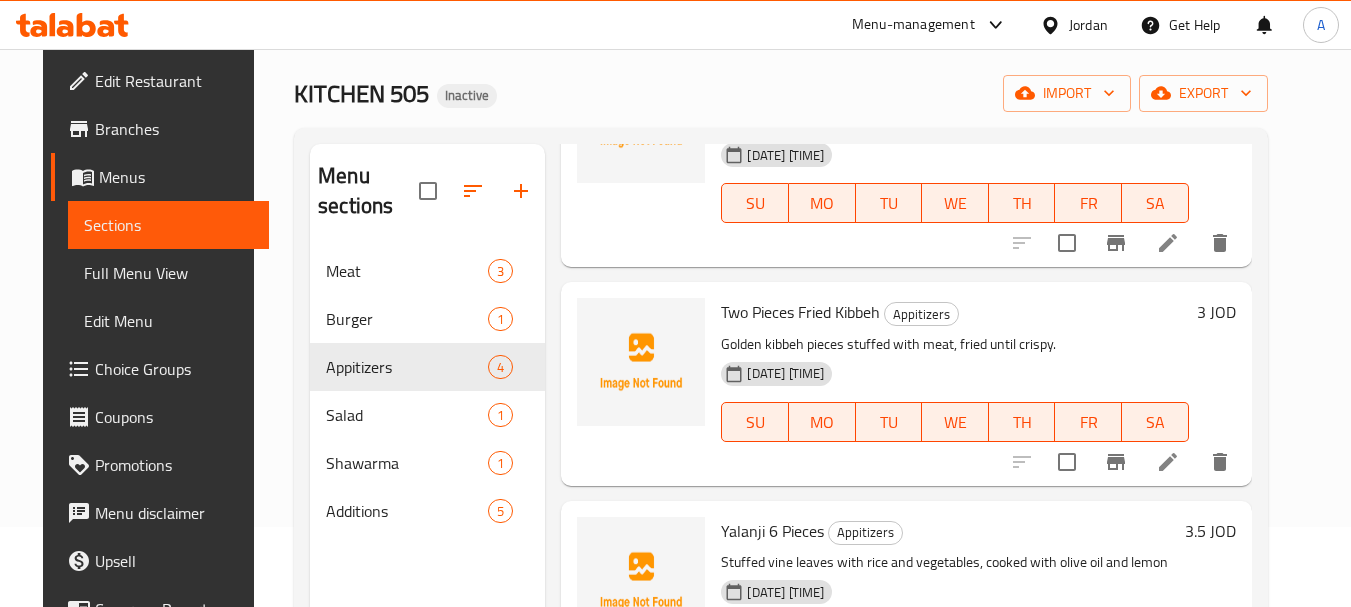 scroll, scrollTop: 372, scrollLeft: 0, axis: vertical 